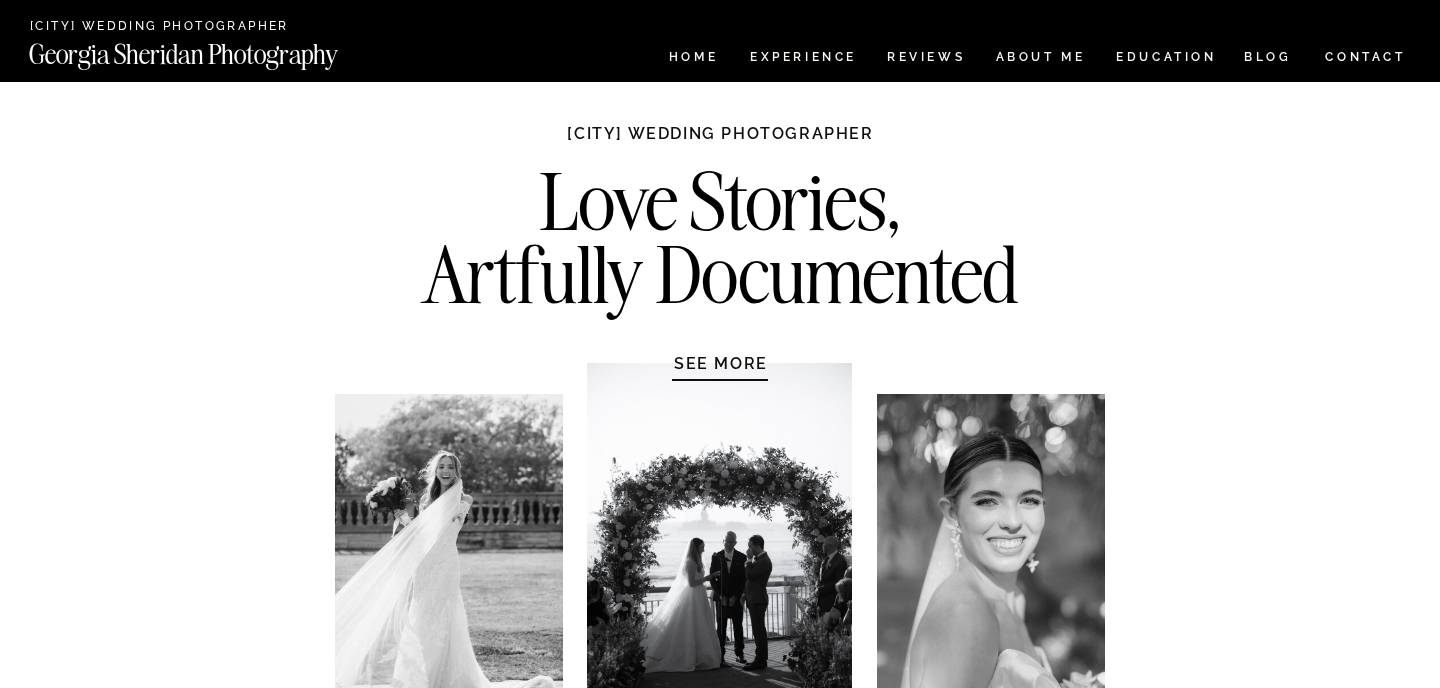 scroll, scrollTop: 0, scrollLeft: 0, axis: both 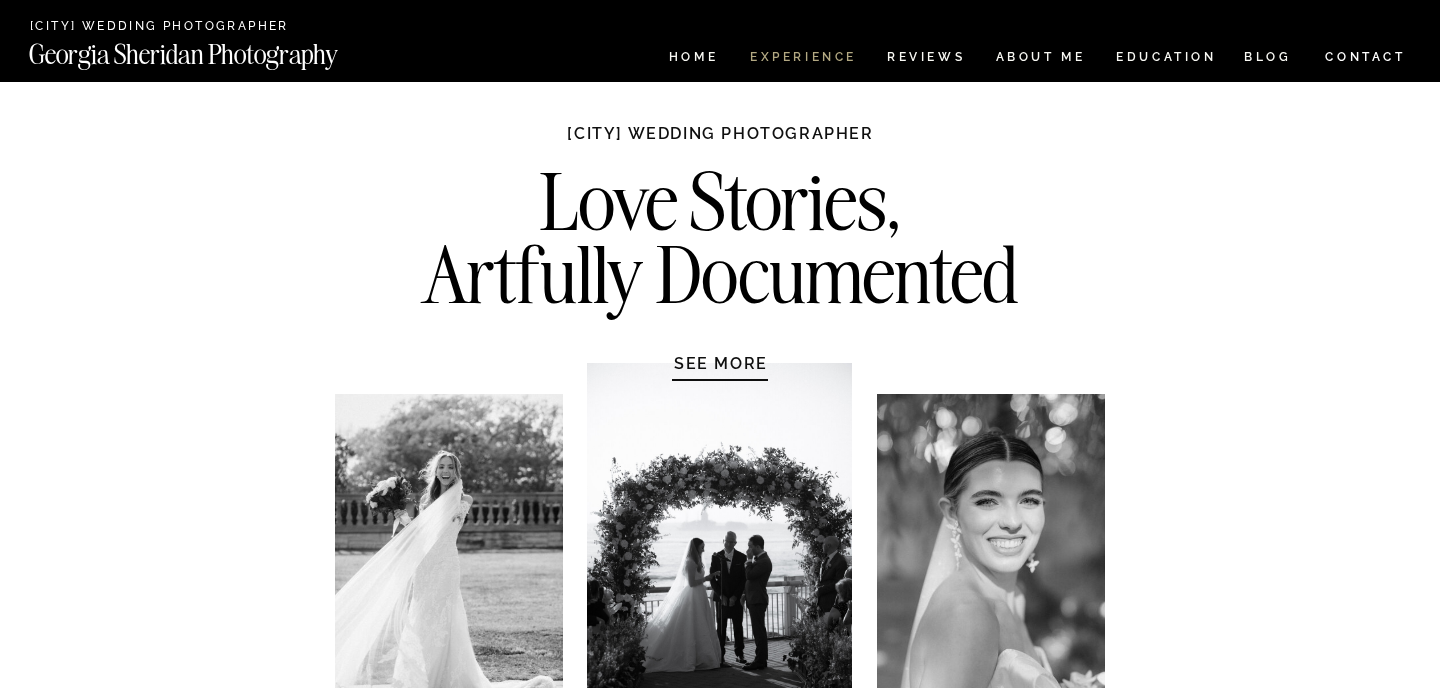 click on "Experience" at bounding box center [802, 59] 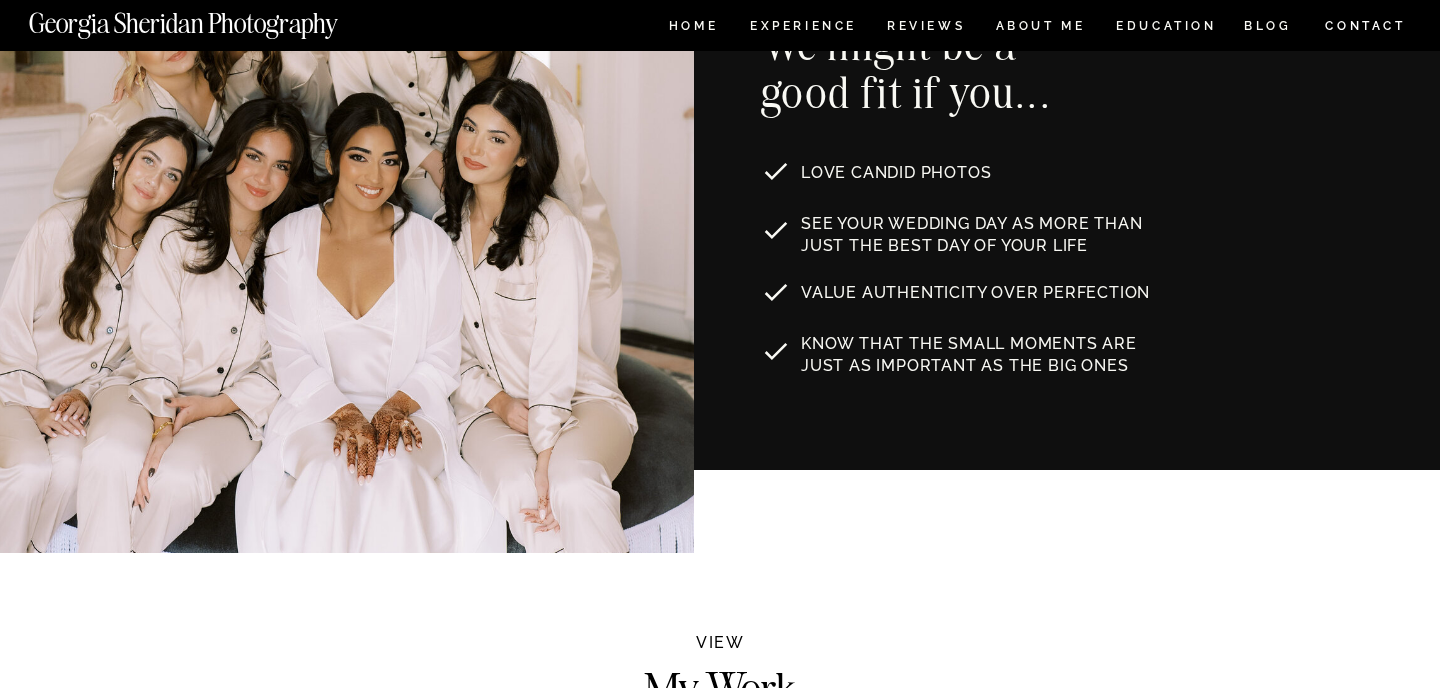scroll, scrollTop: 1204, scrollLeft: 0, axis: vertical 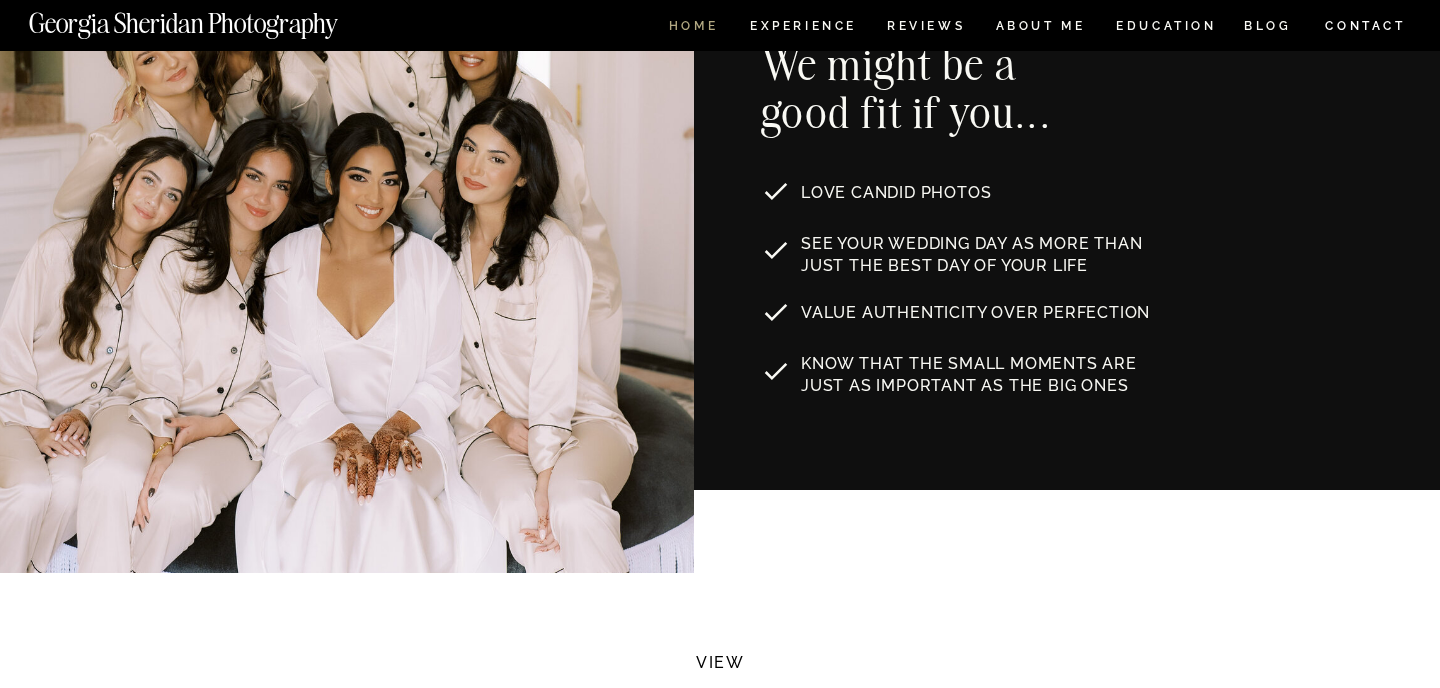 click on "HOME" at bounding box center [693, 28] 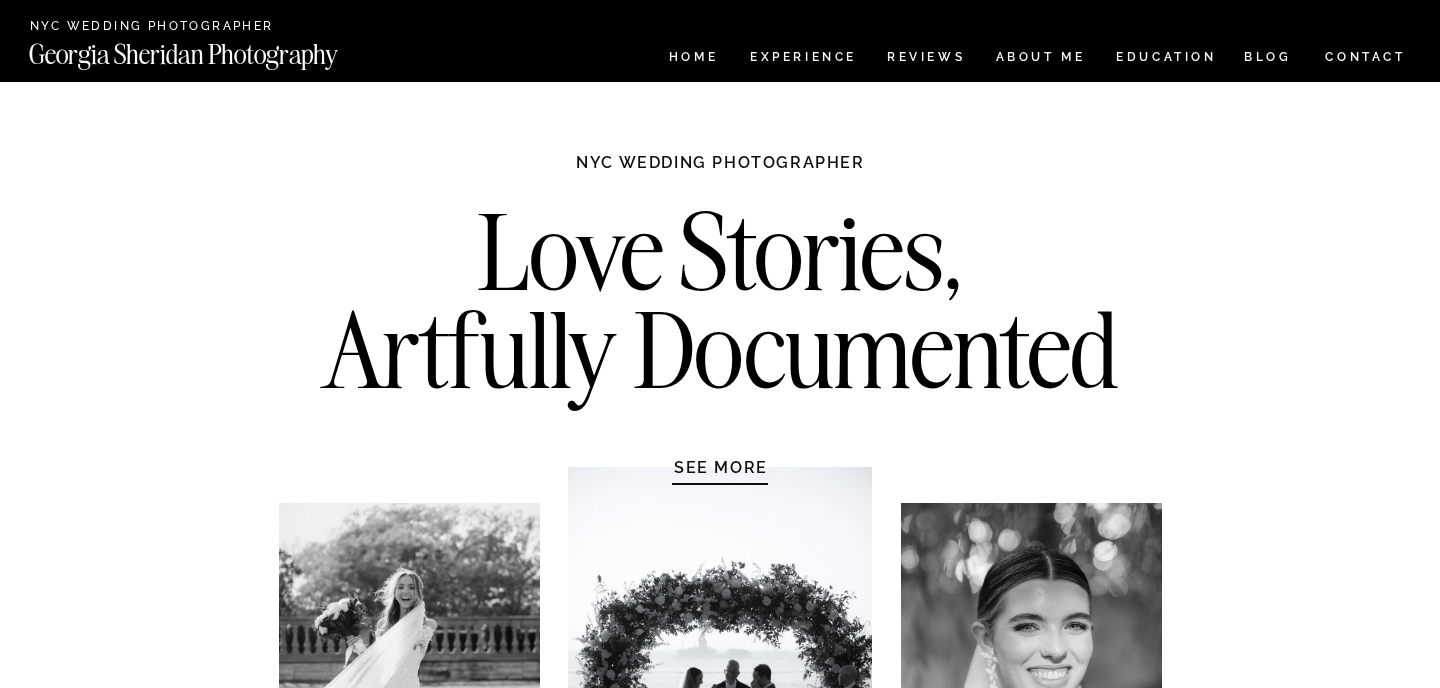 scroll, scrollTop: 368, scrollLeft: 0, axis: vertical 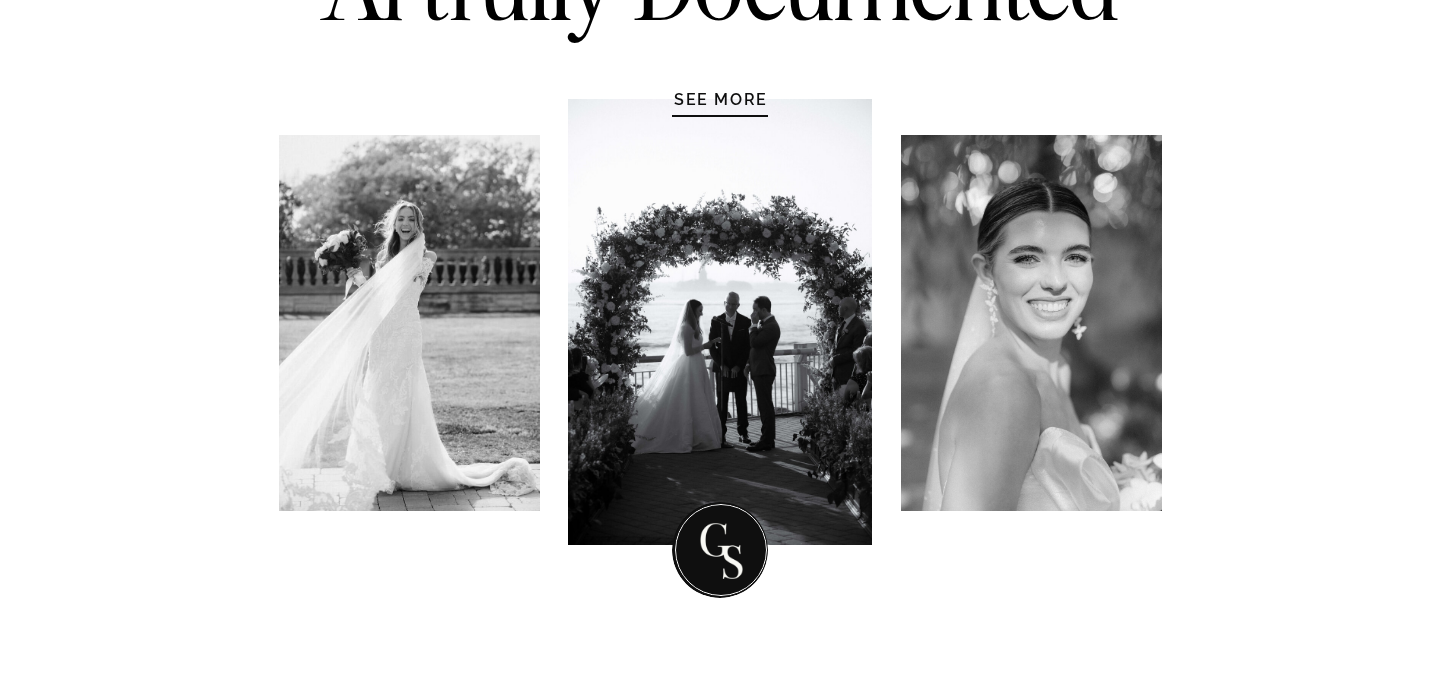 click at bounding box center [720, 322] 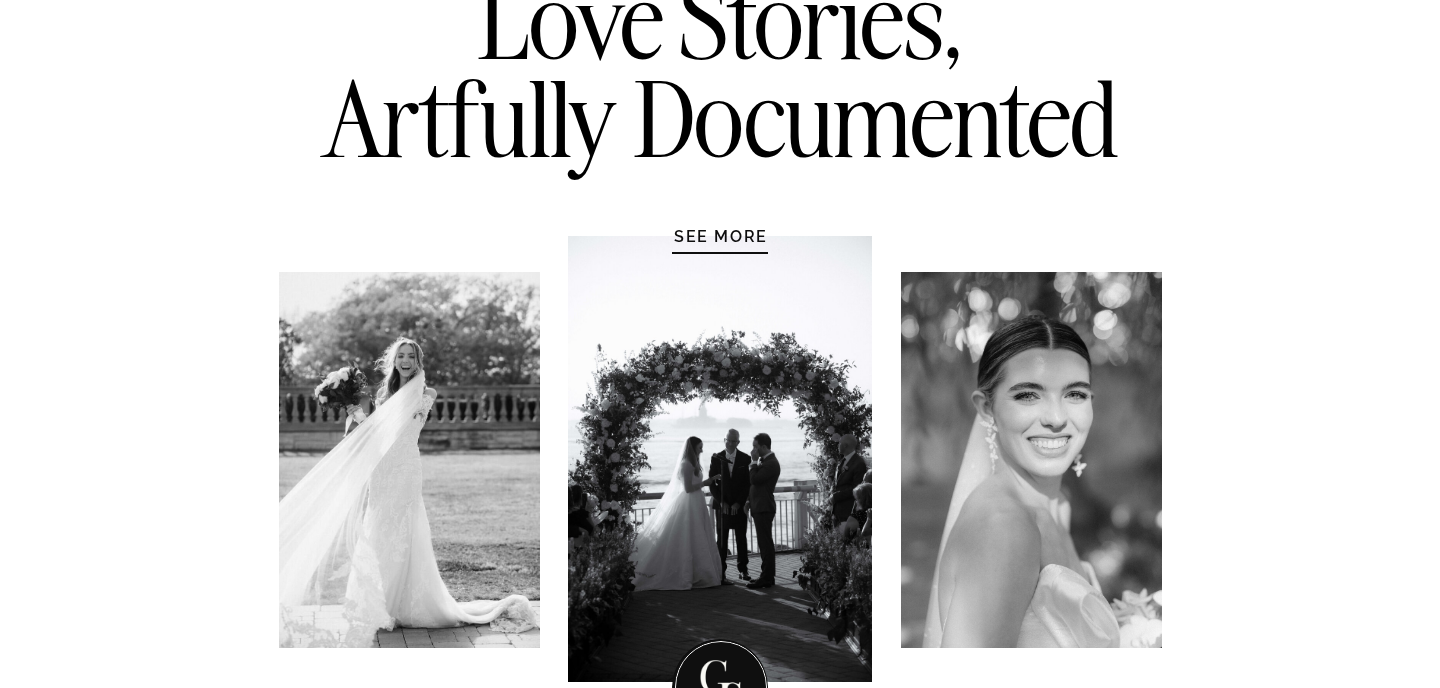scroll, scrollTop: 0, scrollLeft: 0, axis: both 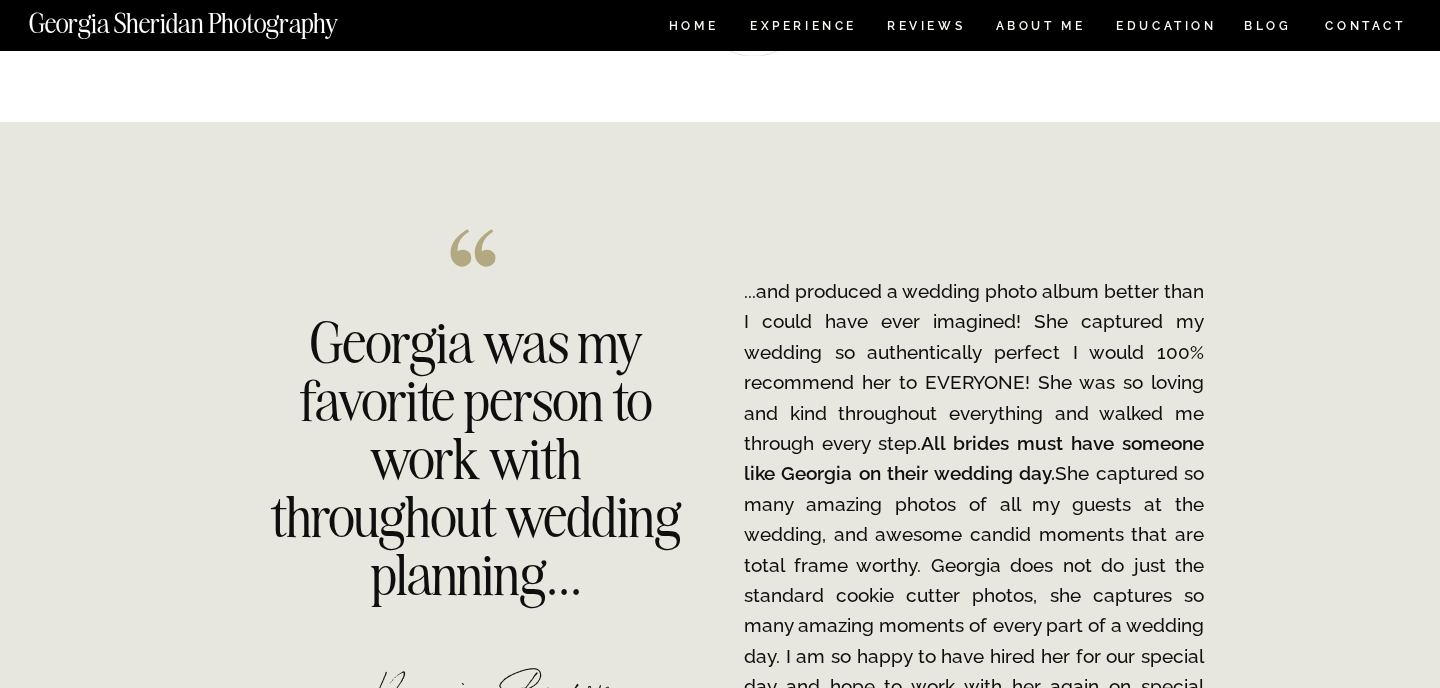 click on "HOME Experience EDUCATION REVIEWS ABOUT ME CONTACT BLOG [CITY] Wedding Photographer CONTACT BLOG REVIEWS ABOUT ME Experience EDUCATION HOME [FIRST] [LAST] Photography [FIRST] [LAST] Photography Love Stories,  Artfully Documented [CITY] Wedding Photographer SEE MORE In a world saturated with beautiful imagery, I believe that all  love stories , including yours, deserve something more meaningful and significant than simply your next "insta worthy" post. Each photo is catered to your uniqueness, and the experience you have during your session is just as much a part of the package as the final photos are. You want photos that are uniquely you and tell your story. Whether your spirit is bold and adventurous, calm and intimate,  modern and sleek , or something else altogether, it deserves to be memorialized as the work of art that it is. Whether you want to have a session on under the trees of [LOCATION] Park or on a ranch in [STATE], your session should be a reflection of you! Meaningful Moments  and and" at bounding box center [720, 2815] 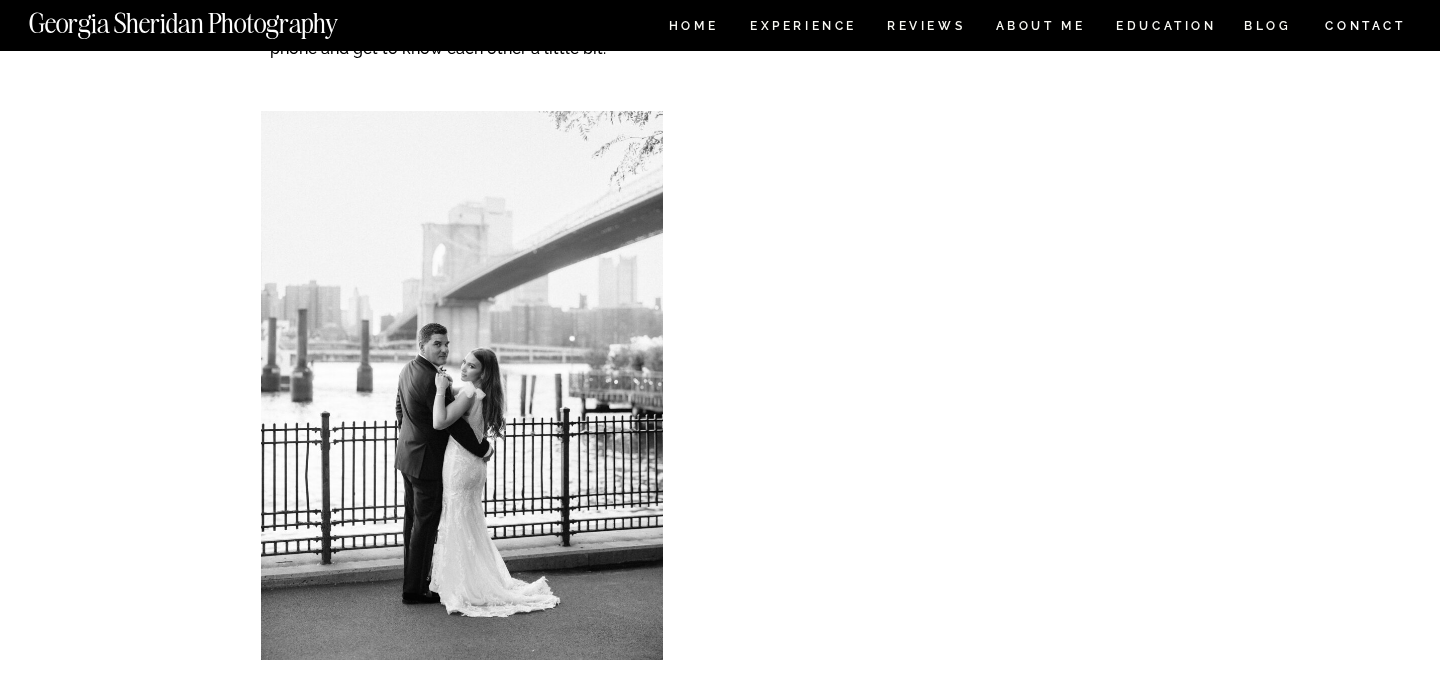 scroll, scrollTop: 527, scrollLeft: 0, axis: vertical 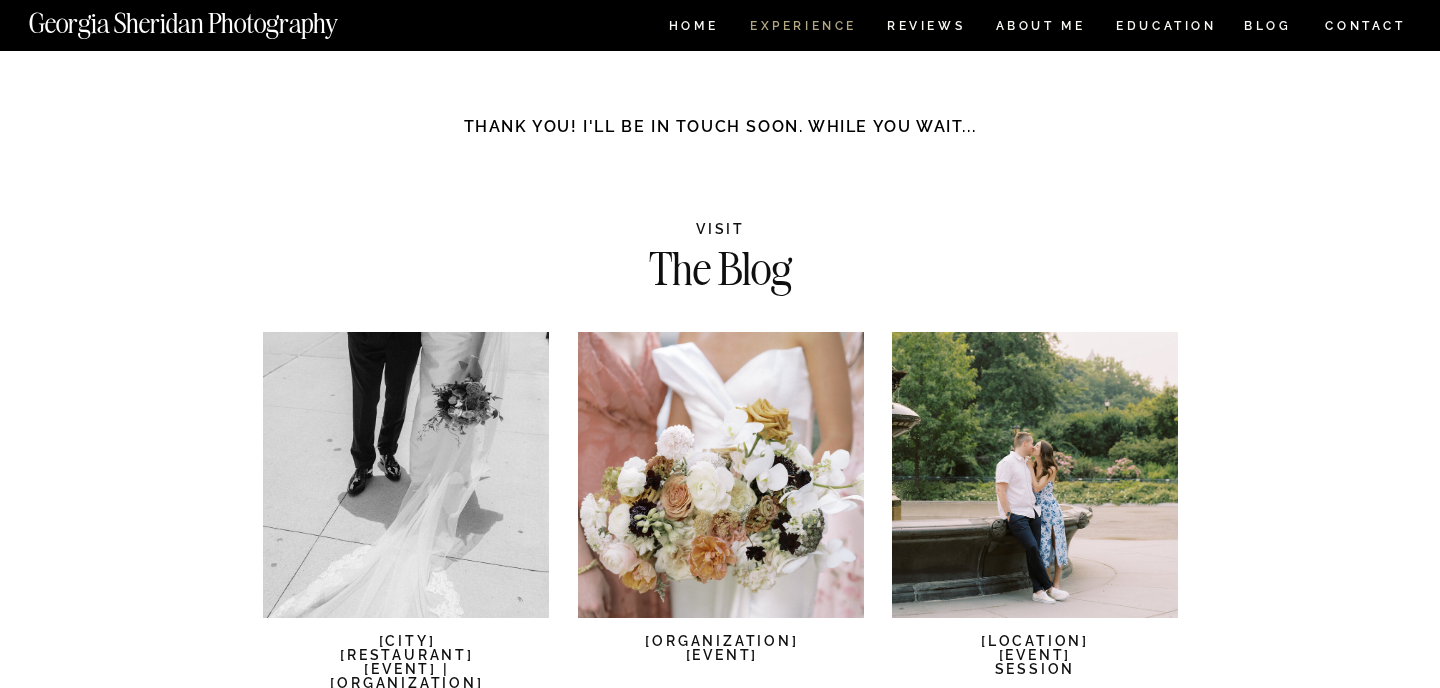 click on "Experience" at bounding box center [802, 28] 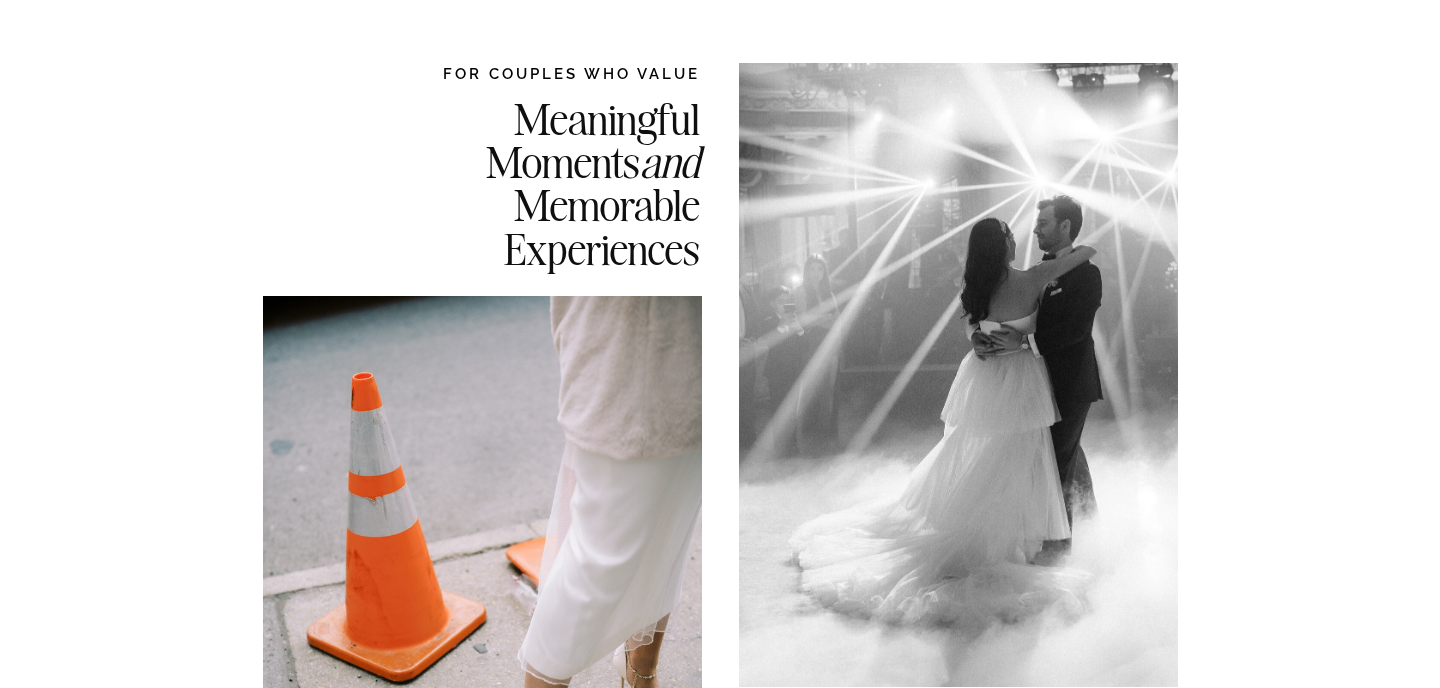 scroll, scrollTop: 0, scrollLeft: 0, axis: both 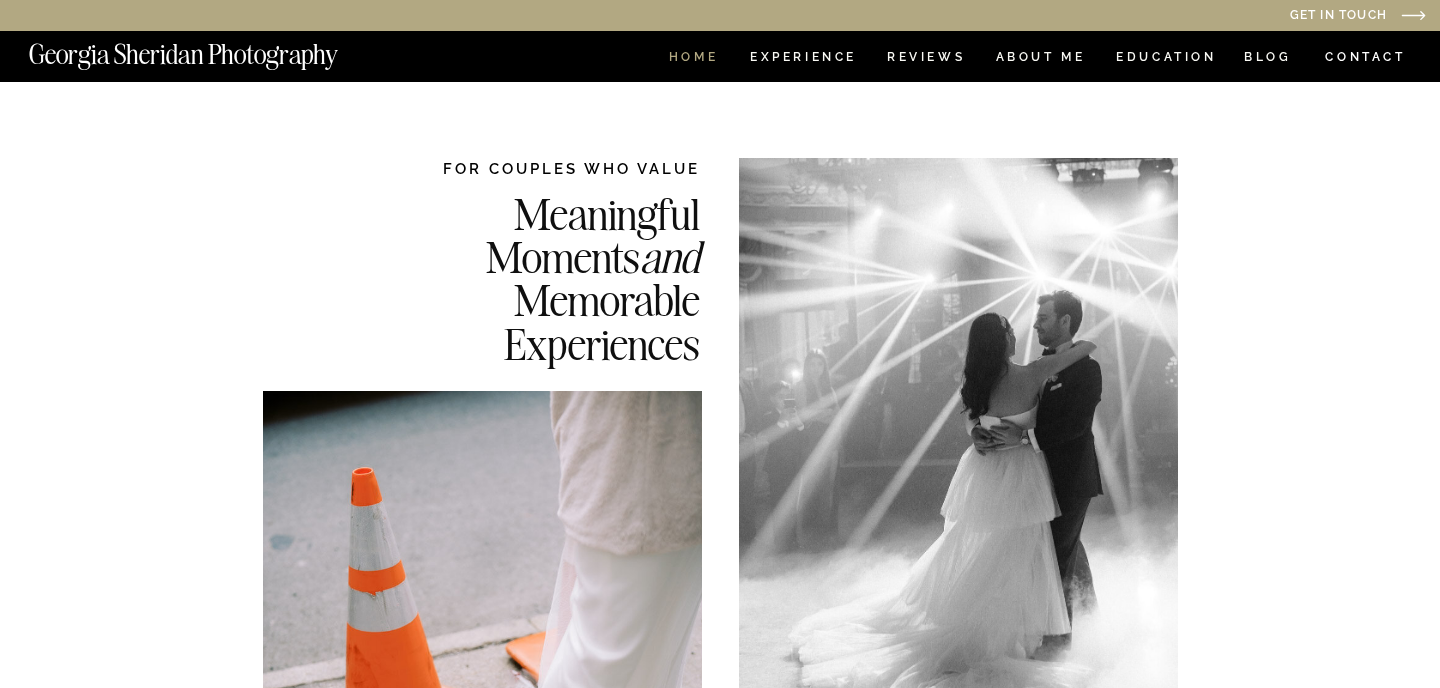 click on "HOME" at bounding box center [693, 59] 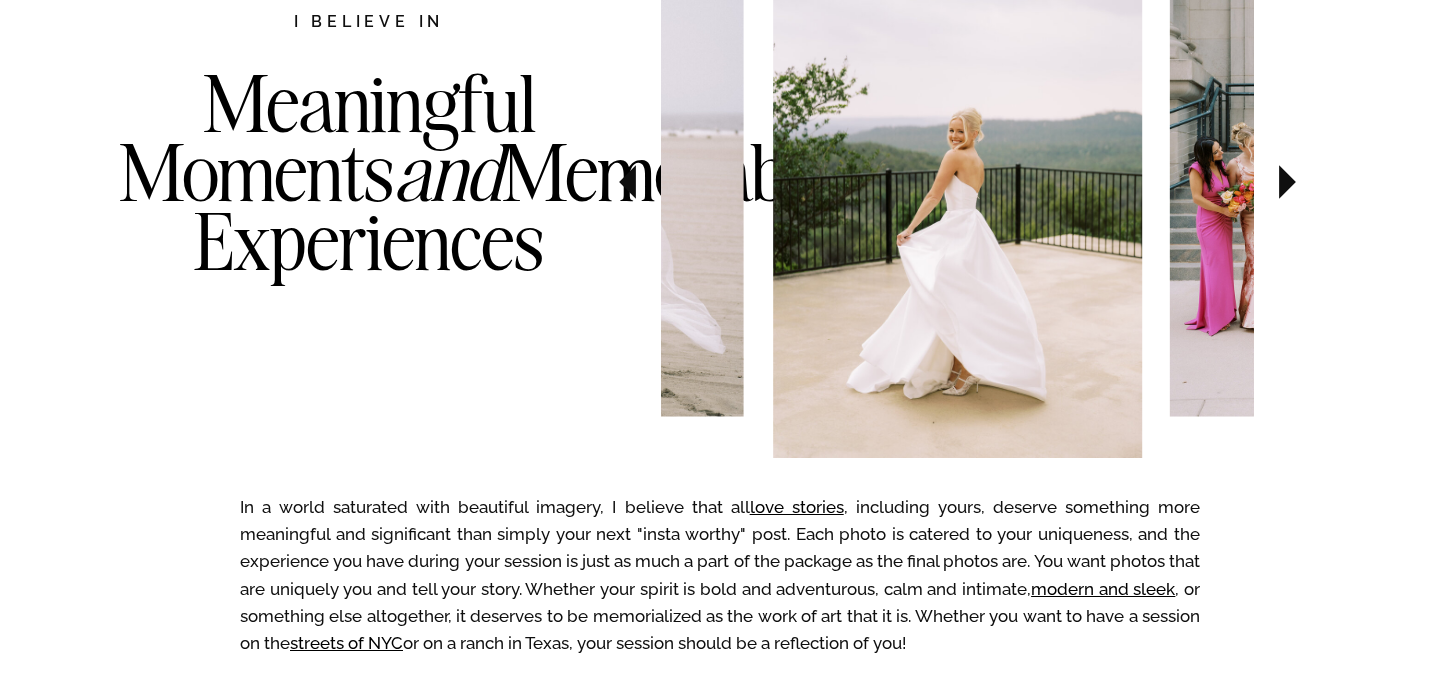 scroll, scrollTop: 1160, scrollLeft: 0, axis: vertical 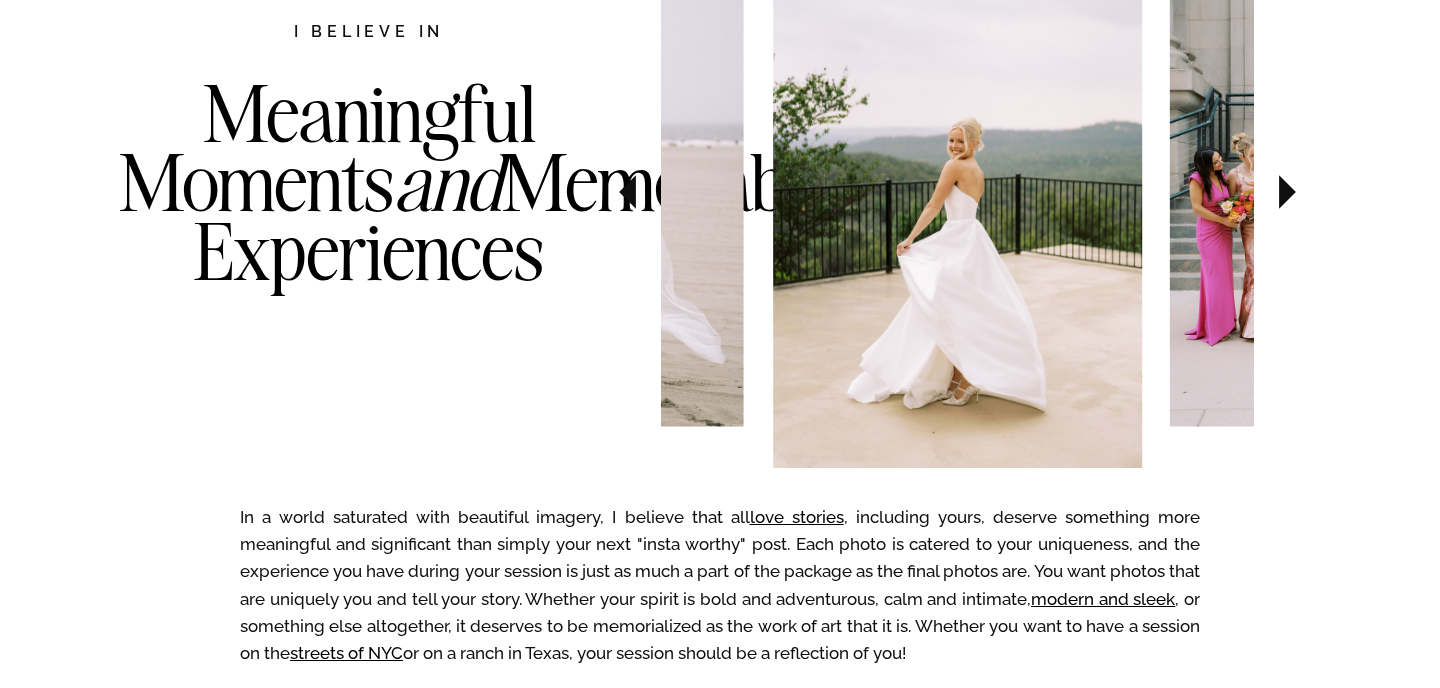 click at bounding box center (957, 191) 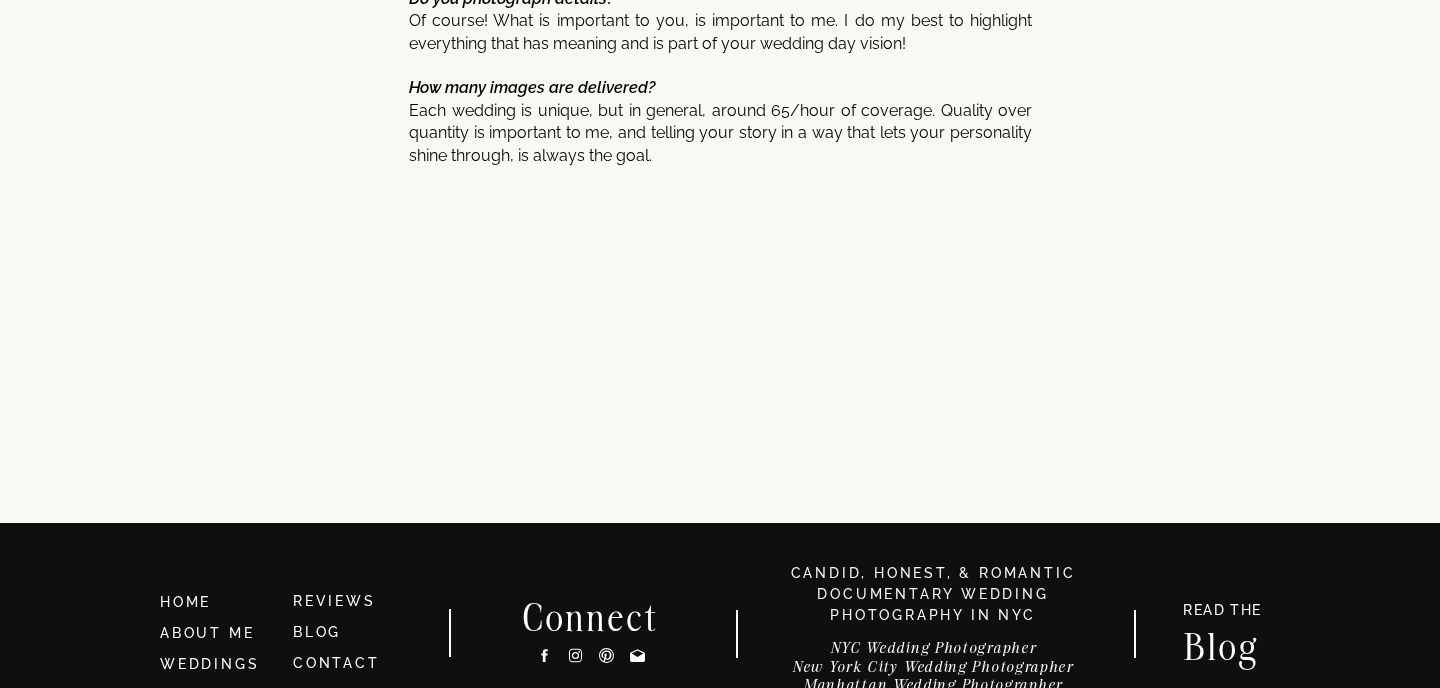scroll, scrollTop: 10857, scrollLeft: 0, axis: vertical 